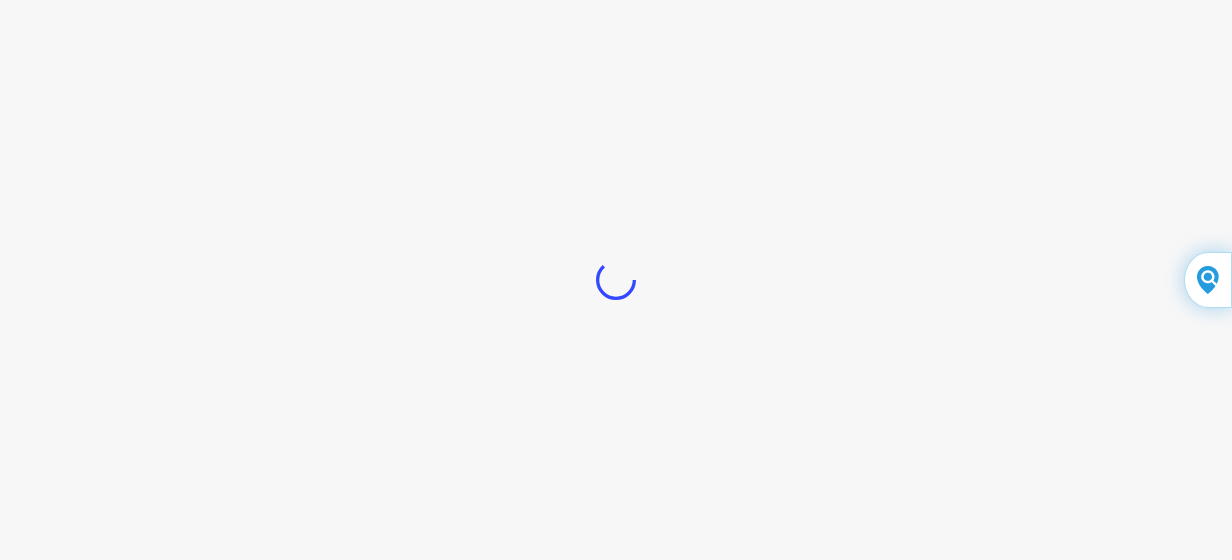scroll, scrollTop: 0, scrollLeft: 0, axis: both 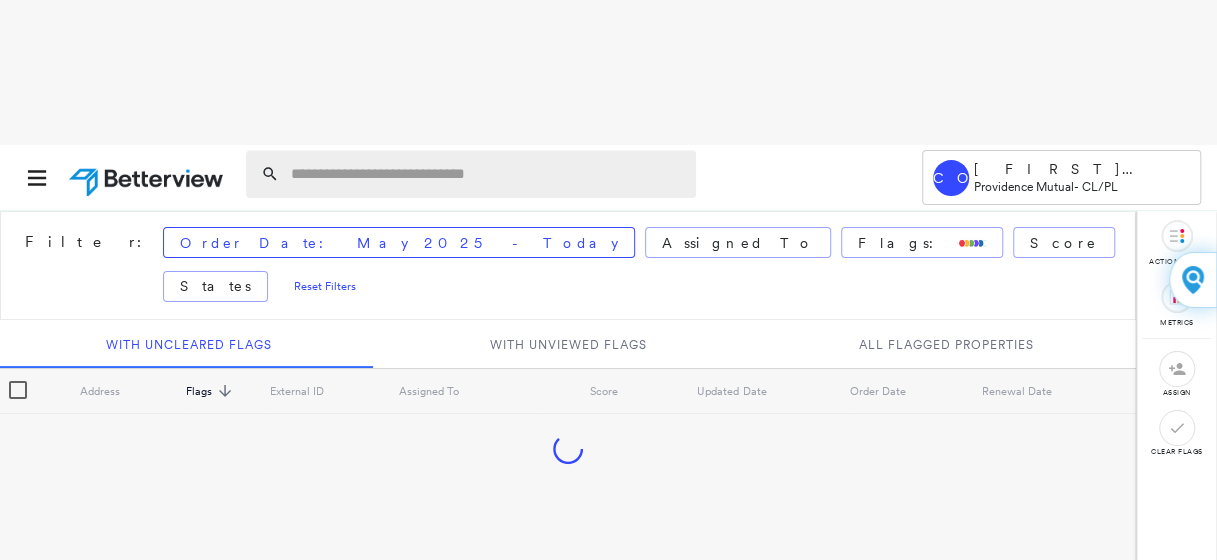 click at bounding box center (487, 174) 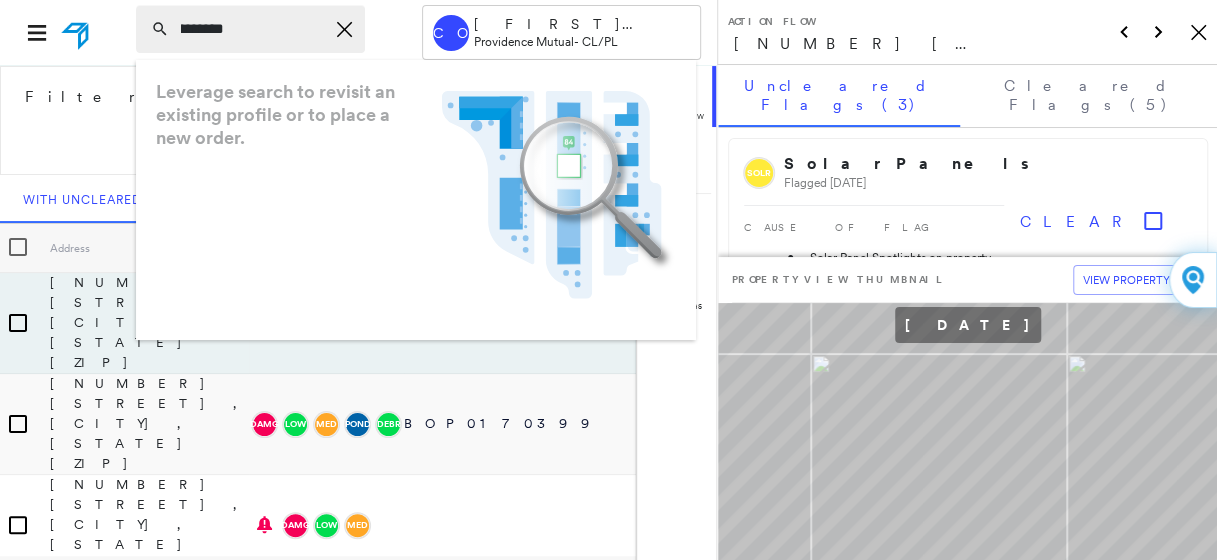 scroll, scrollTop: 0, scrollLeft: 62, axis: horizontal 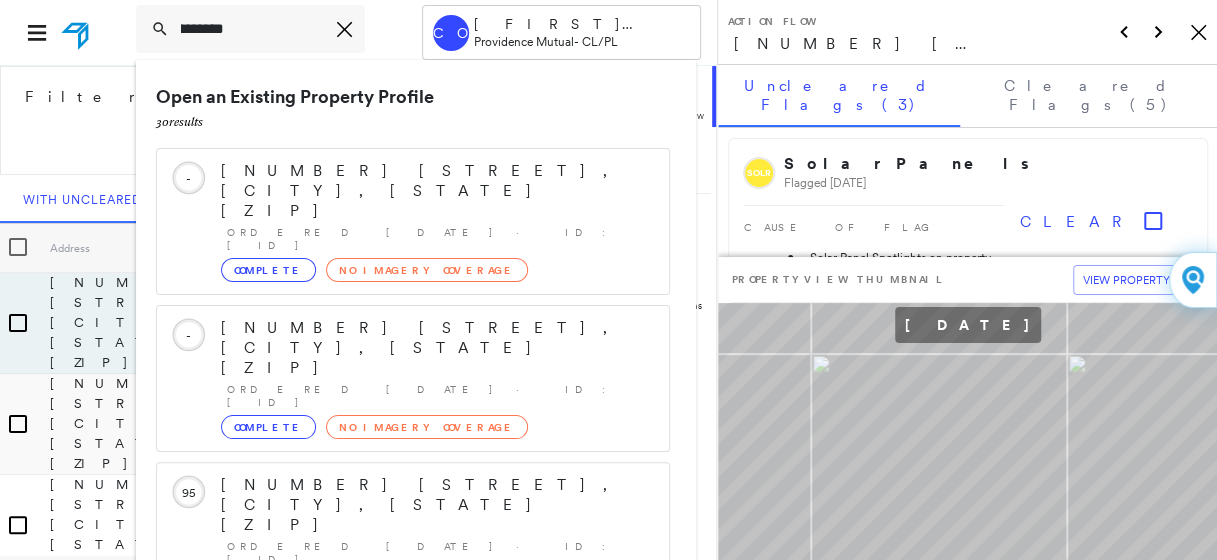 type on "**********" 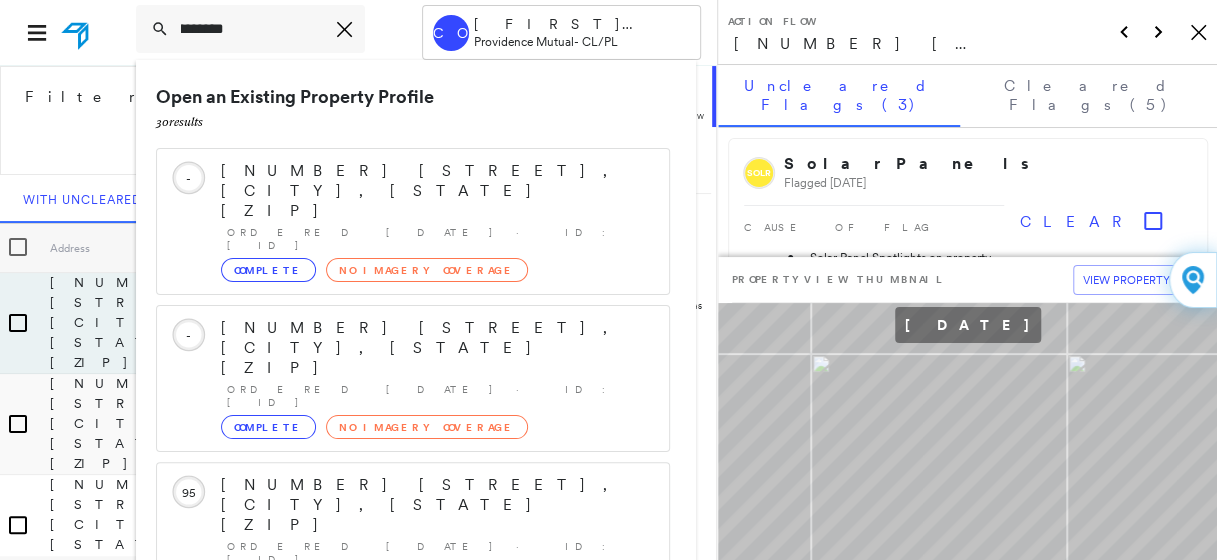 scroll, scrollTop: 0, scrollLeft: 0, axis: both 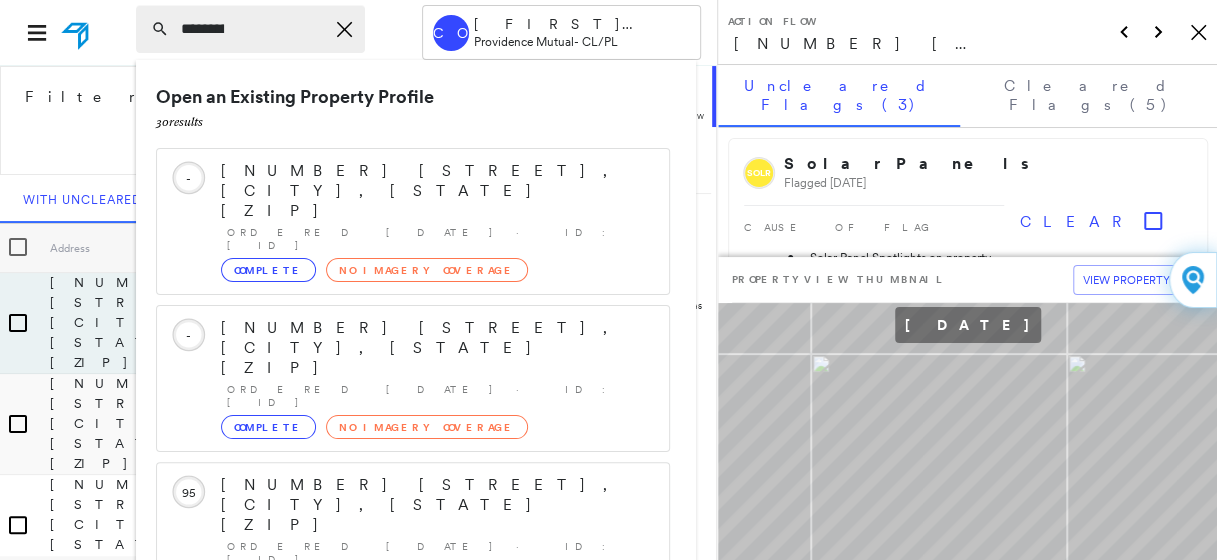 drag, startPoint x: 385, startPoint y: 28, endPoint x: 255, endPoint y: 27, distance: 130.00385 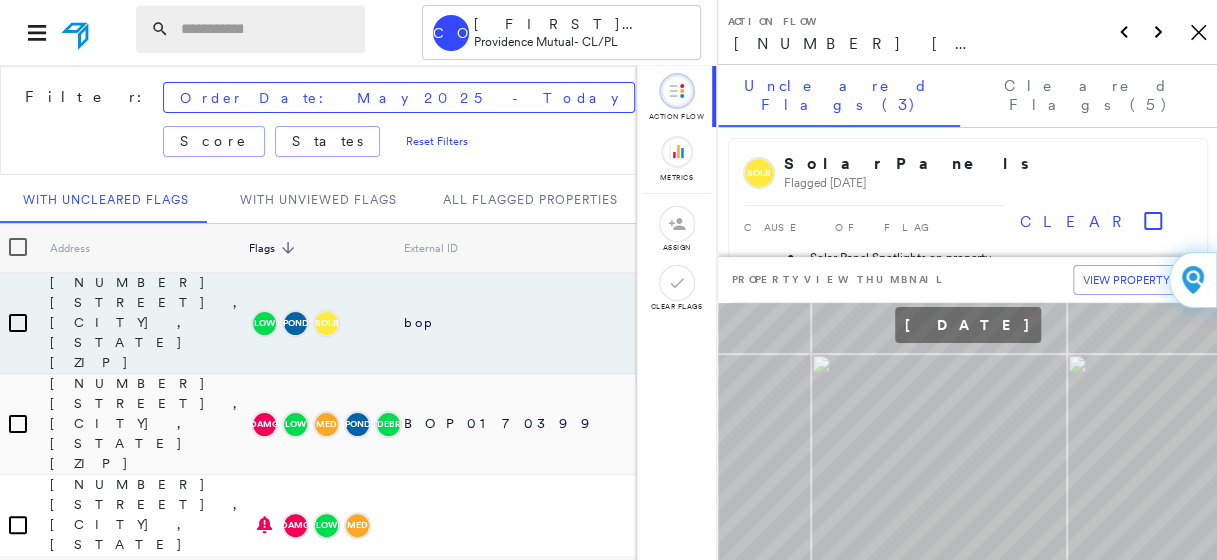scroll, scrollTop: 2, scrollLeft: 0, axis: vertical 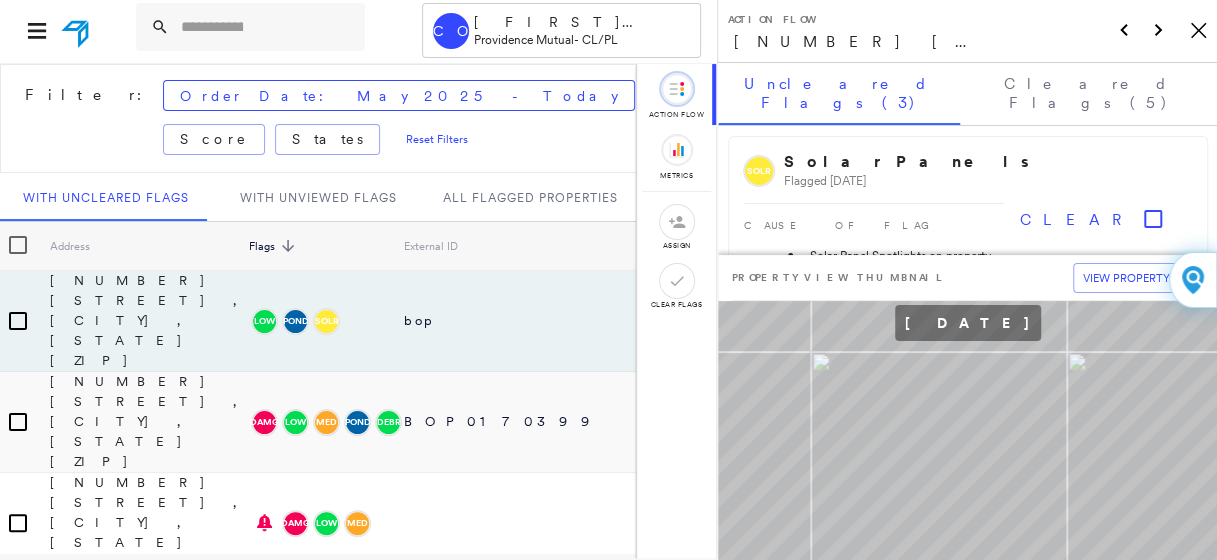 click on "CO [FIRST] [LAST] [COMPANY] - [CODE]/[CODE]" at bounding box center (358, 30) 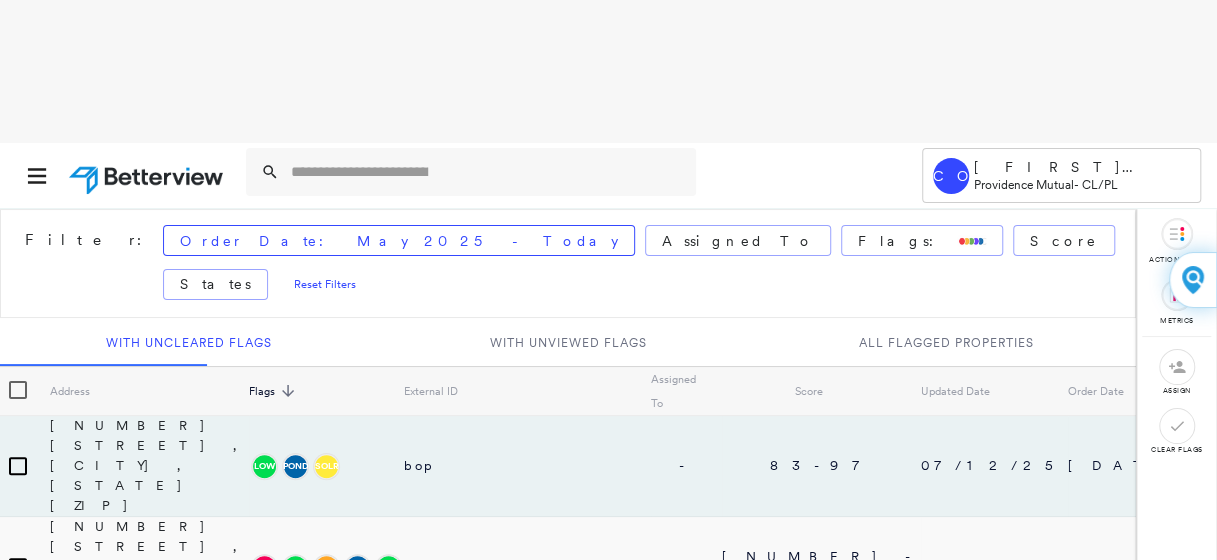 scroll, scrollTop: 146, scrollLeft: 0, axis: vertical 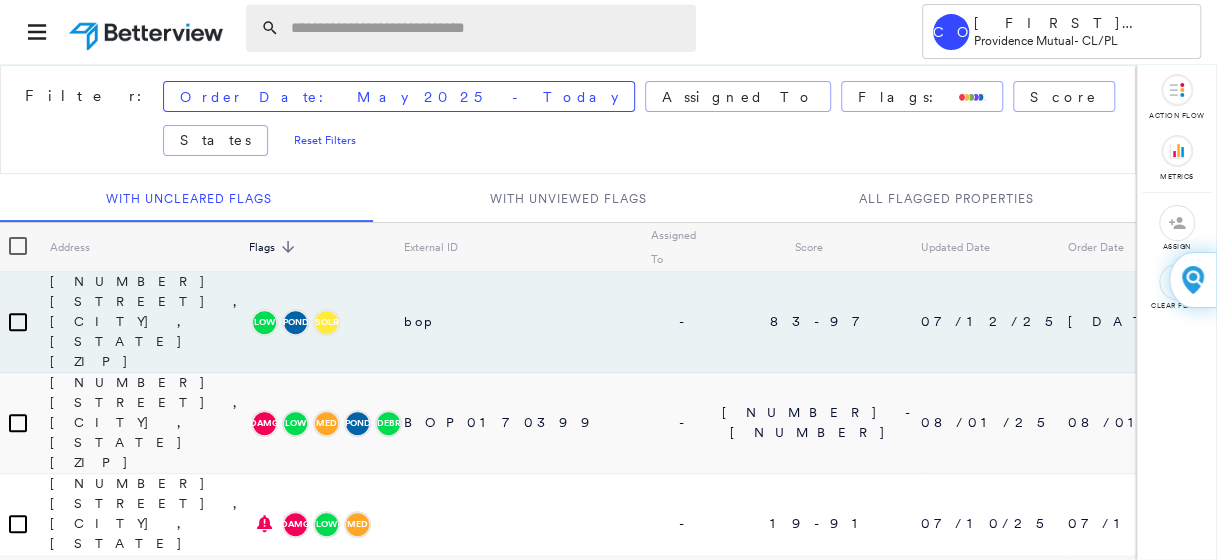 click at bounding box center [487, 28] 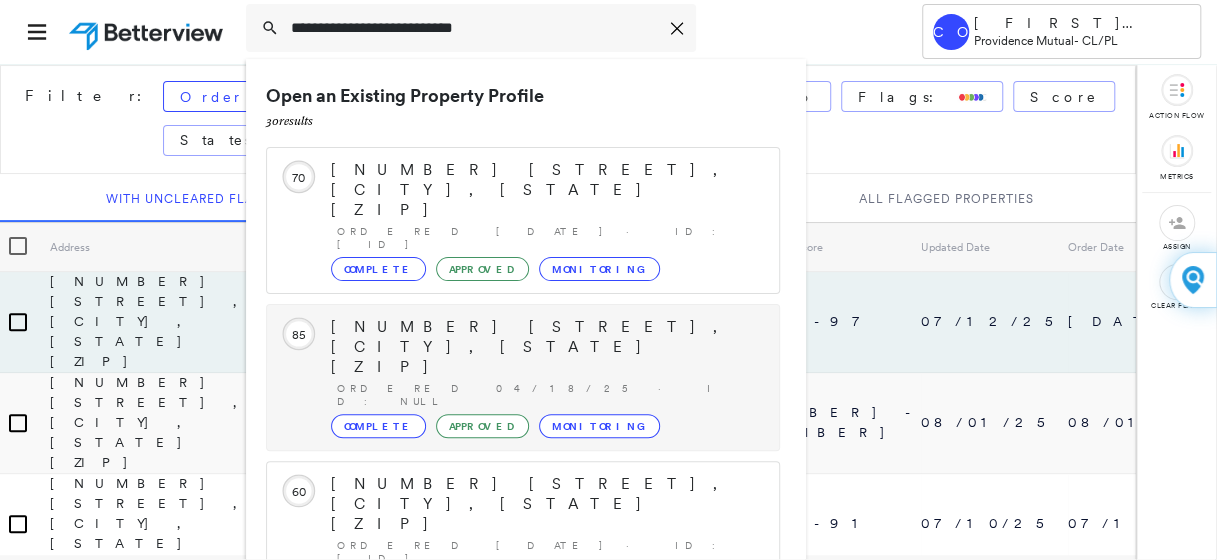 scroll, scrollTop: 206, scrollLeft: 0, axis: vertical 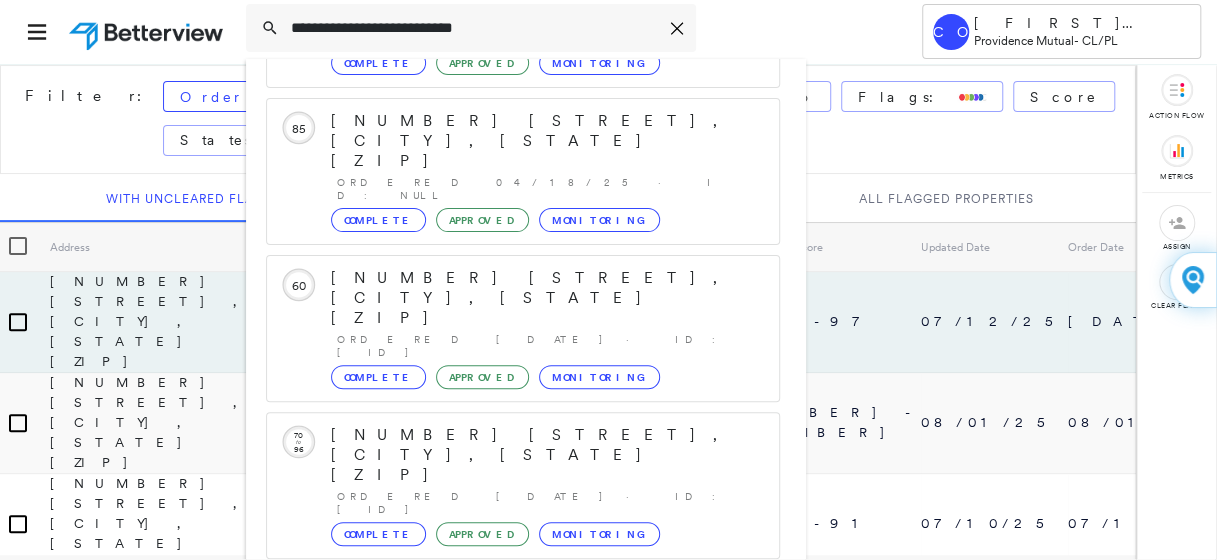 type on "**********" 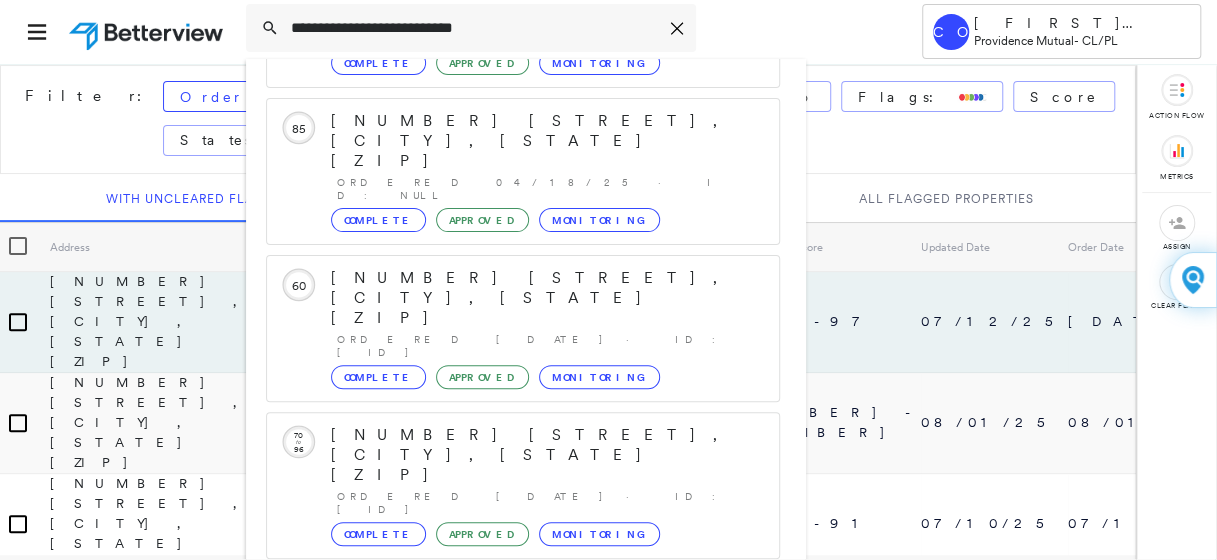 click on "Show  5  more existing properties" at bounding box center (524, 759) 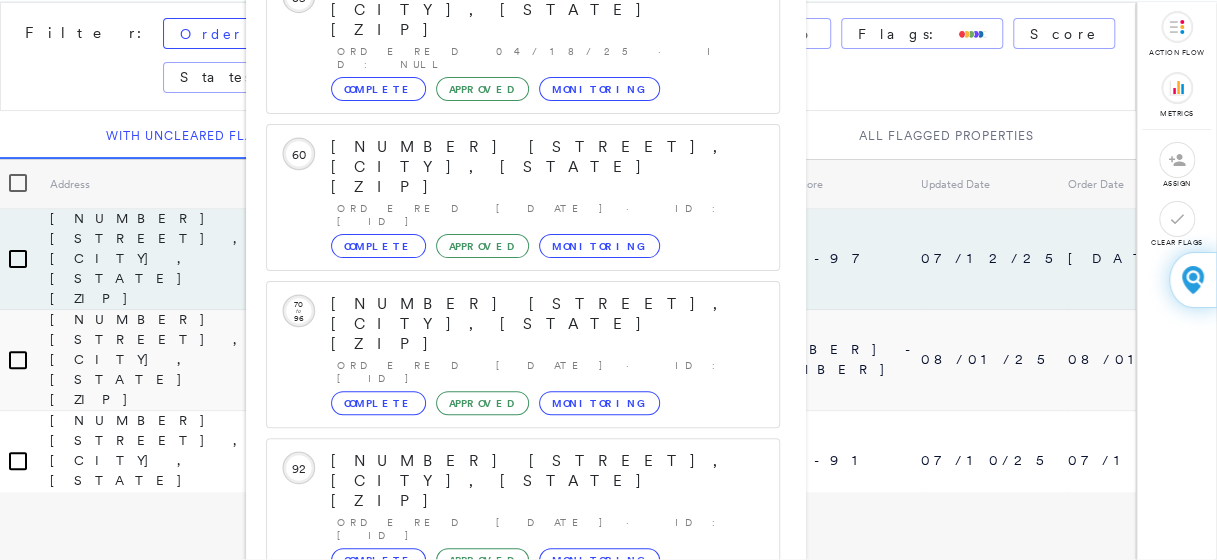 scroll, scrollTop: 450, scrollLeft: 0, axis: vertical 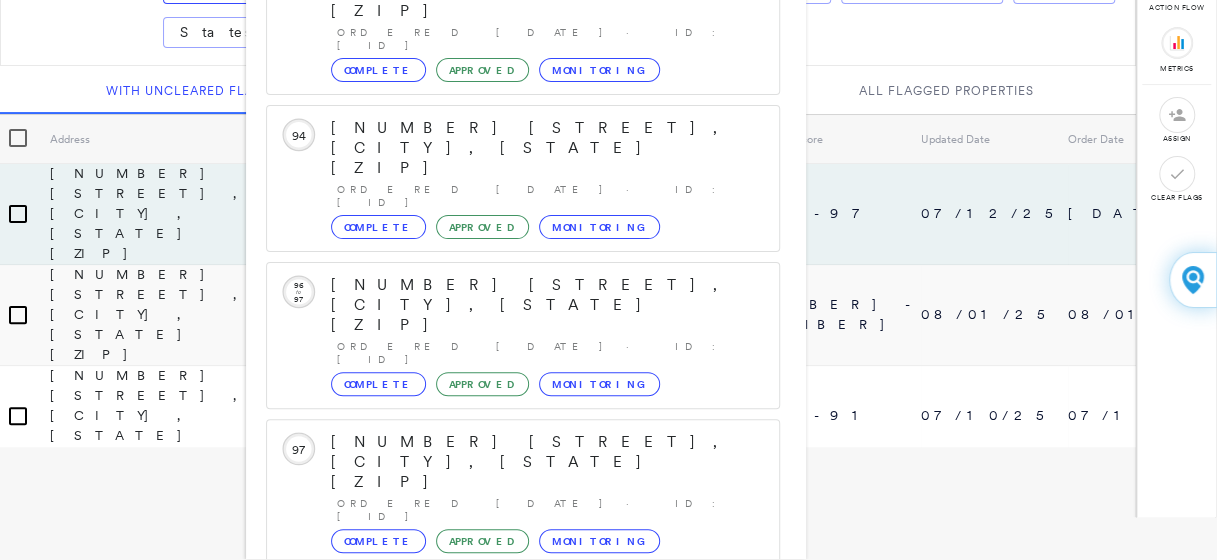 click on "[NUMBER] [STREET], [CITY], [STATE] [ZIP]" at bounding box center (501, 1068) 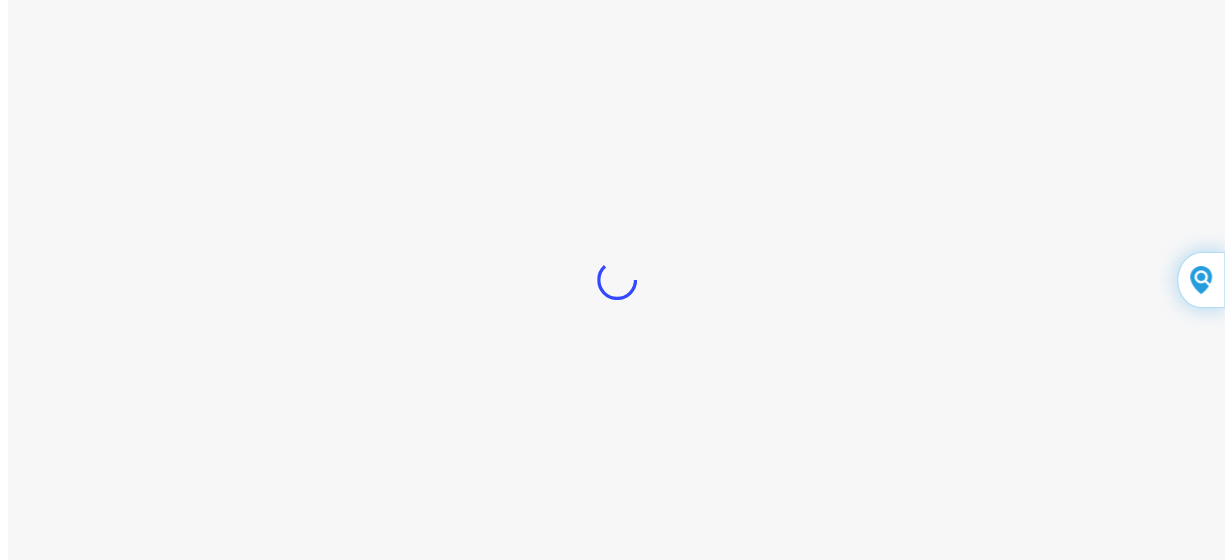 scroll, scrollTop: 0, scrollLeft: 0, axis: both 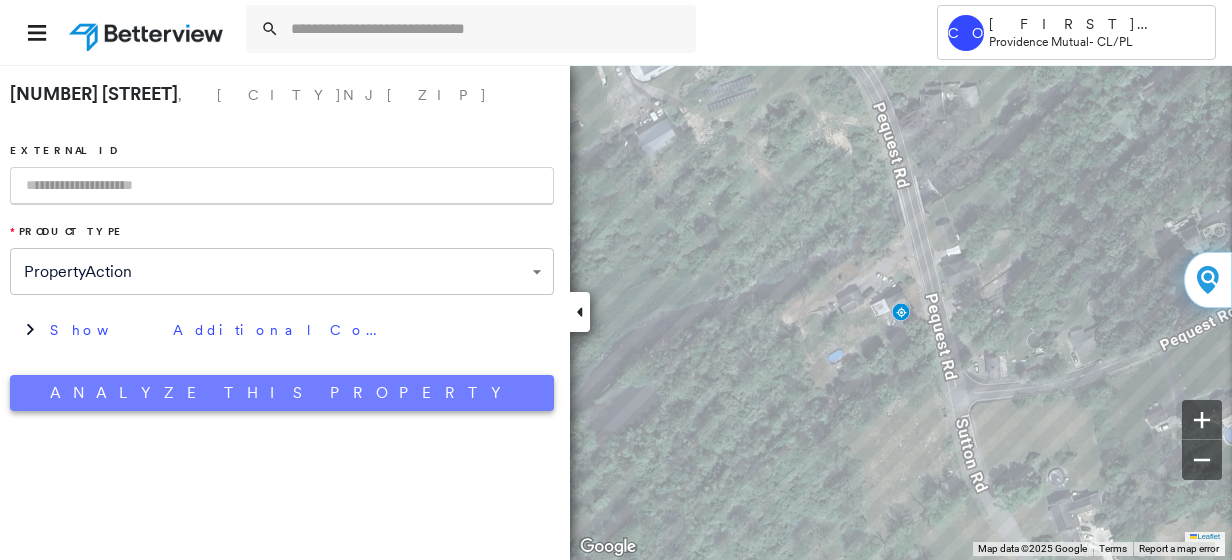 click on "Analyze This Property" at bounding box center [282, 393] 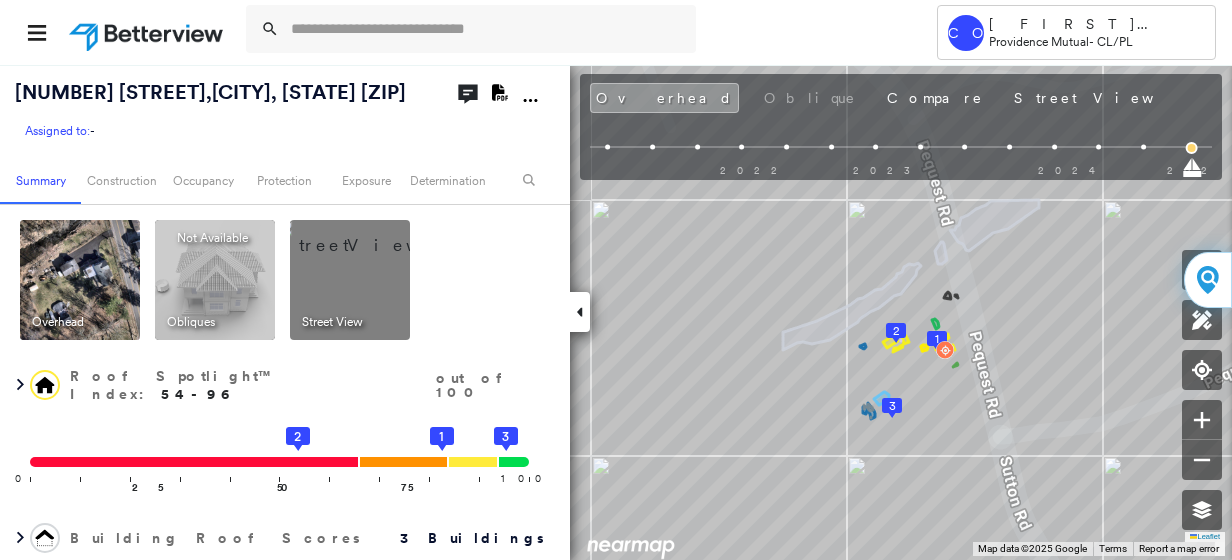 click 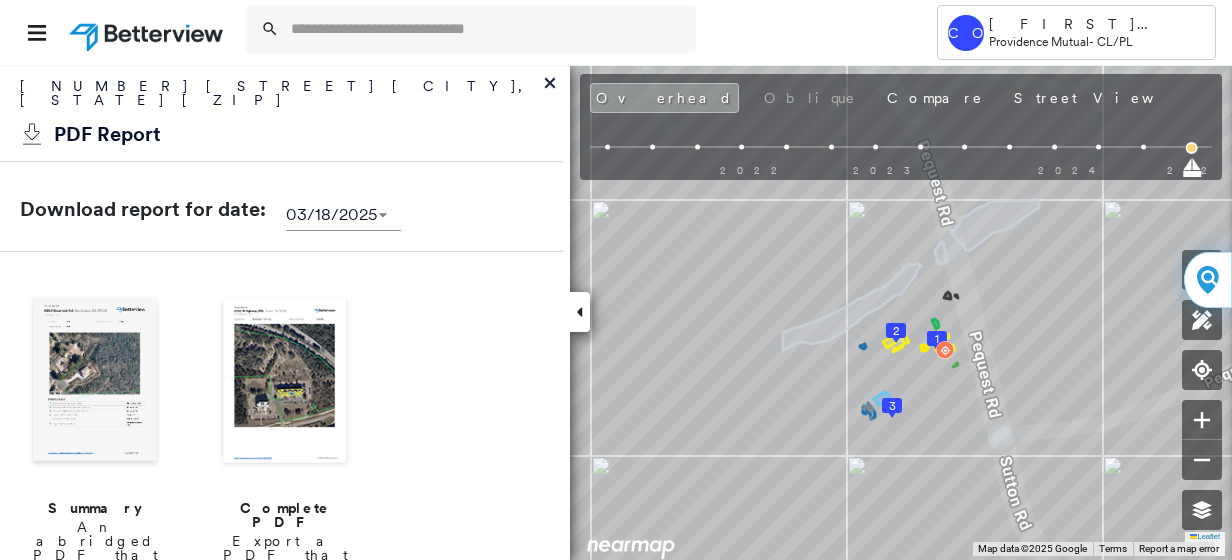 click on "Complete PDF" at bounding box center (285, 515) 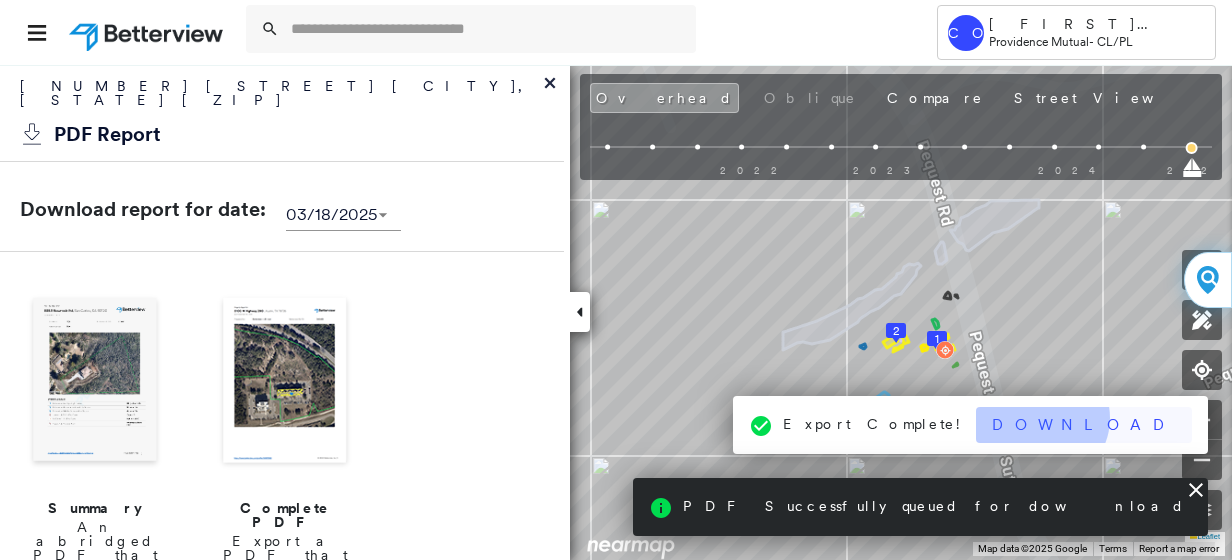 click on "Download" at bounding box center [1084, 425] 